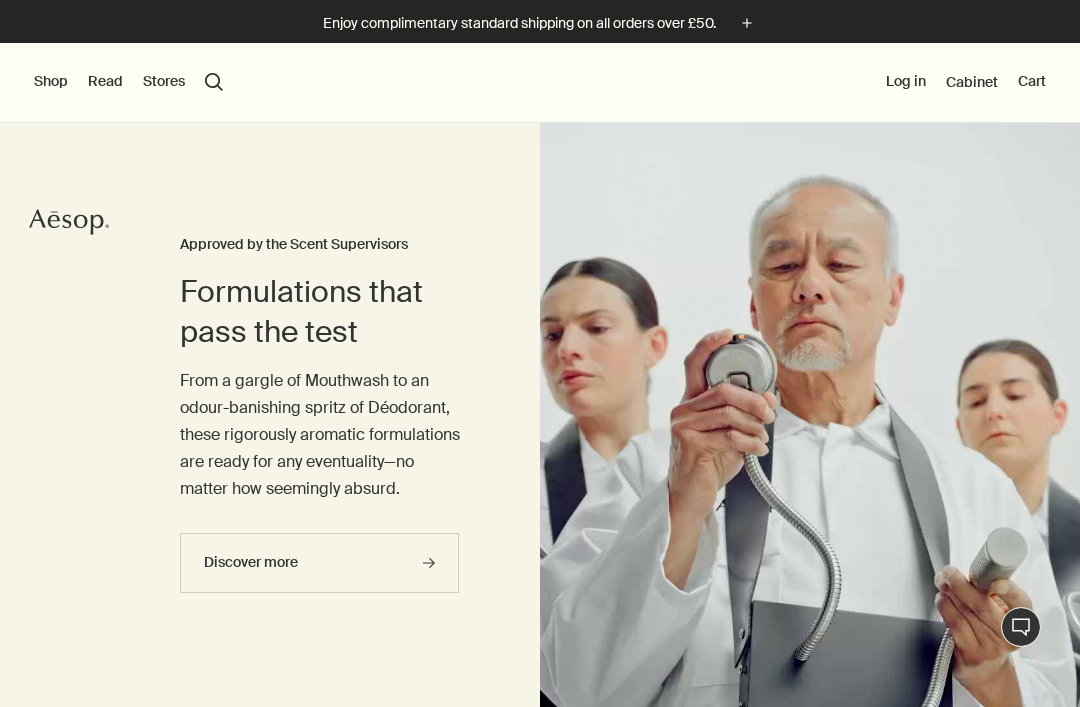 scroll, scrollTop: 0, scrollLeft: 0, axis: both 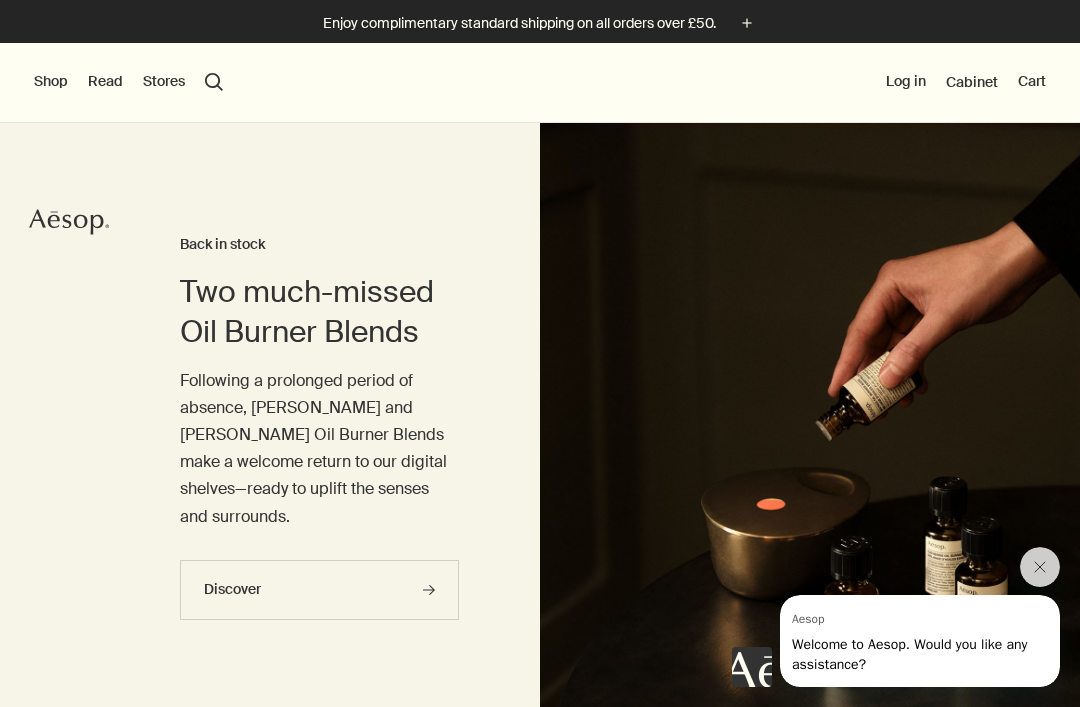 click on "Shop New & Notable Skin Care Hand & Body Home Hair Fragrance Kits & Travel Gifts Facial Appointments Live assistance Read About Our story Careers Foundation Contact us   rightUpArrow Philosophy Design Products Stores search Search Log in Cabinet Cart" at bounding box center (540, 83) 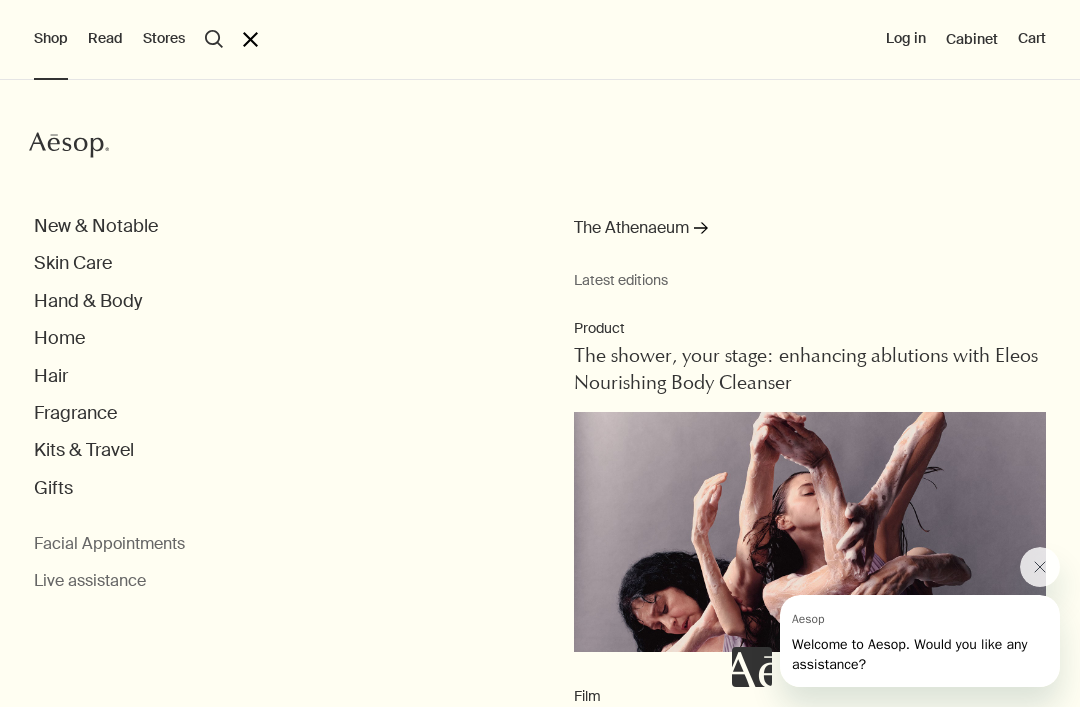 click on "New & Notable Skin Care Hand & Body Home Hair Fragrance Kits & Travel Gifts" at bounding box center (557, 357) 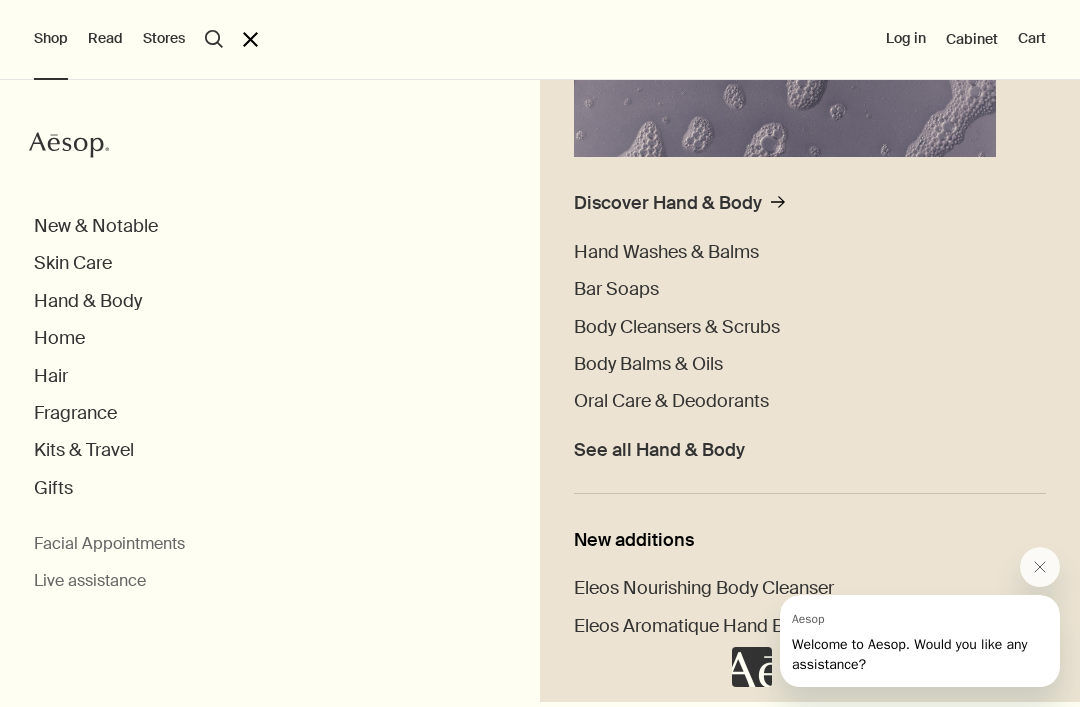 scroll, scrollTop: 392, scrollLeft: 0, axis: vertical 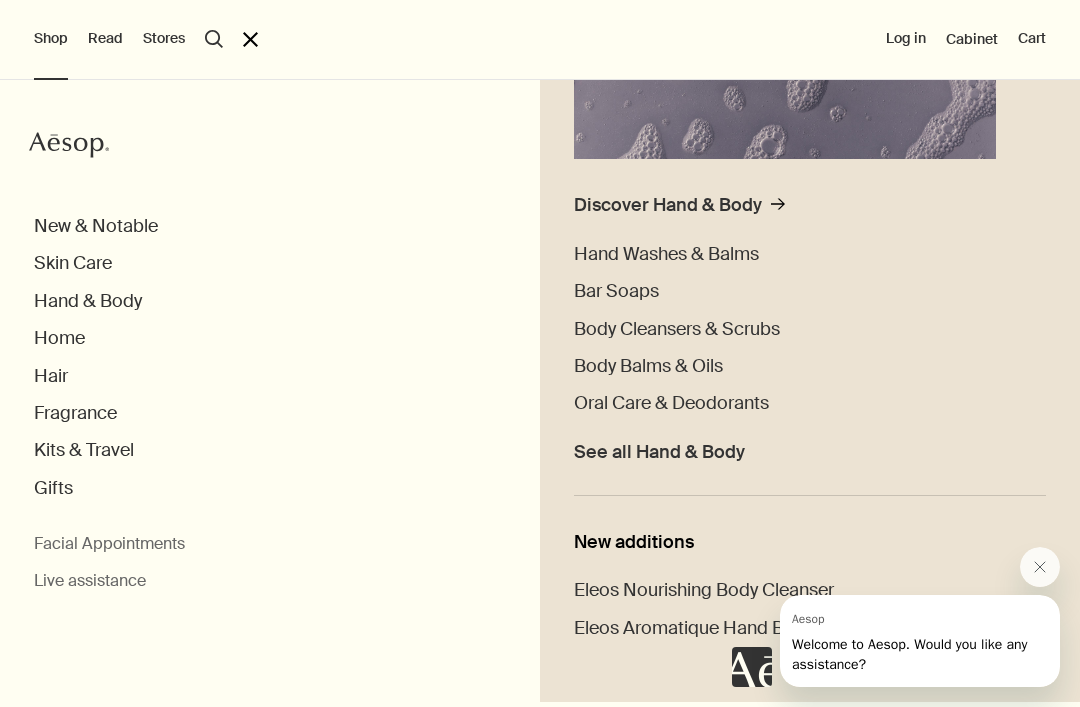 click on "Hand & Body" at bounding box center [88, 301] 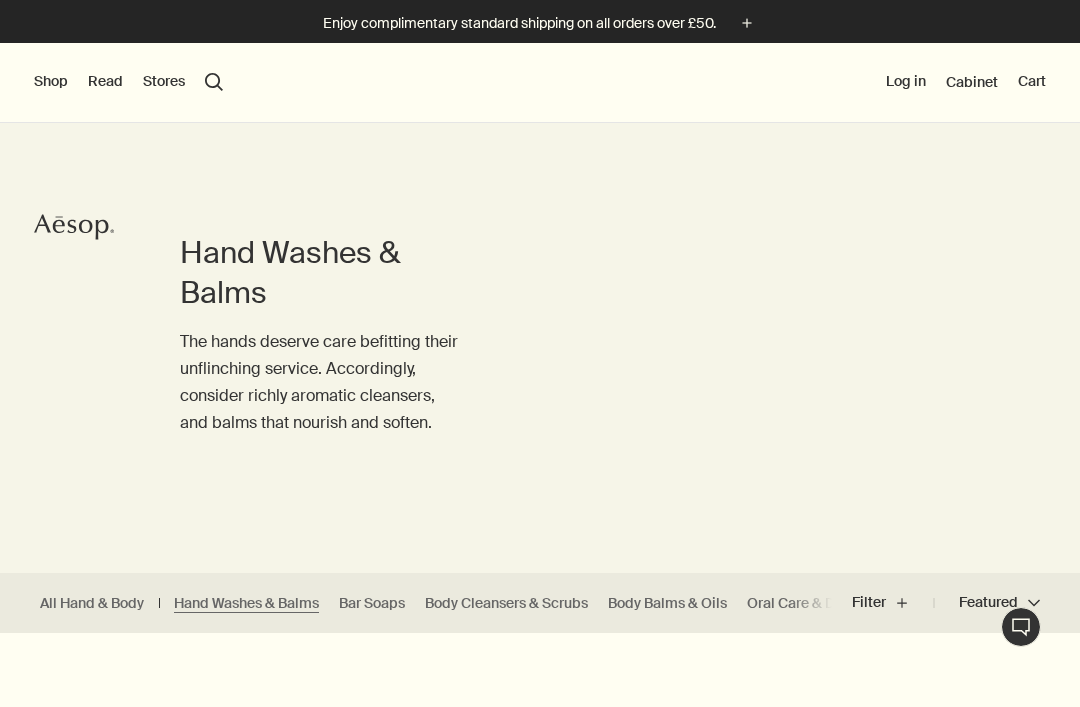 scroll, scrollTop: 0, scrollLeft: 0, axis: both 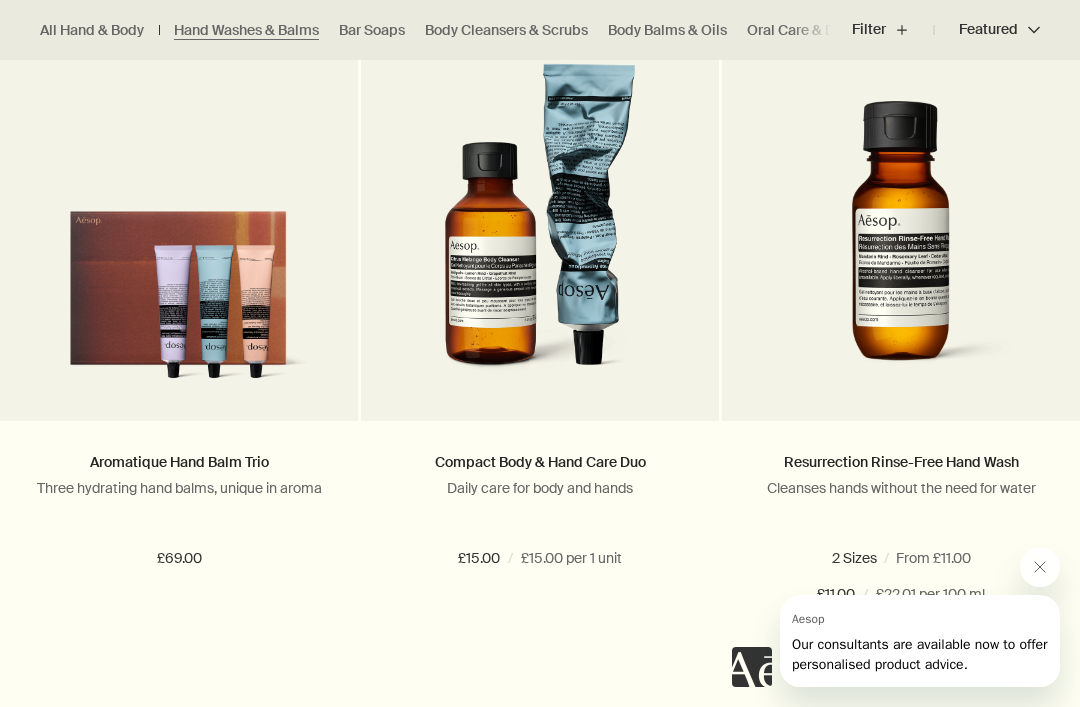 click at bounding box center (1040, 567) 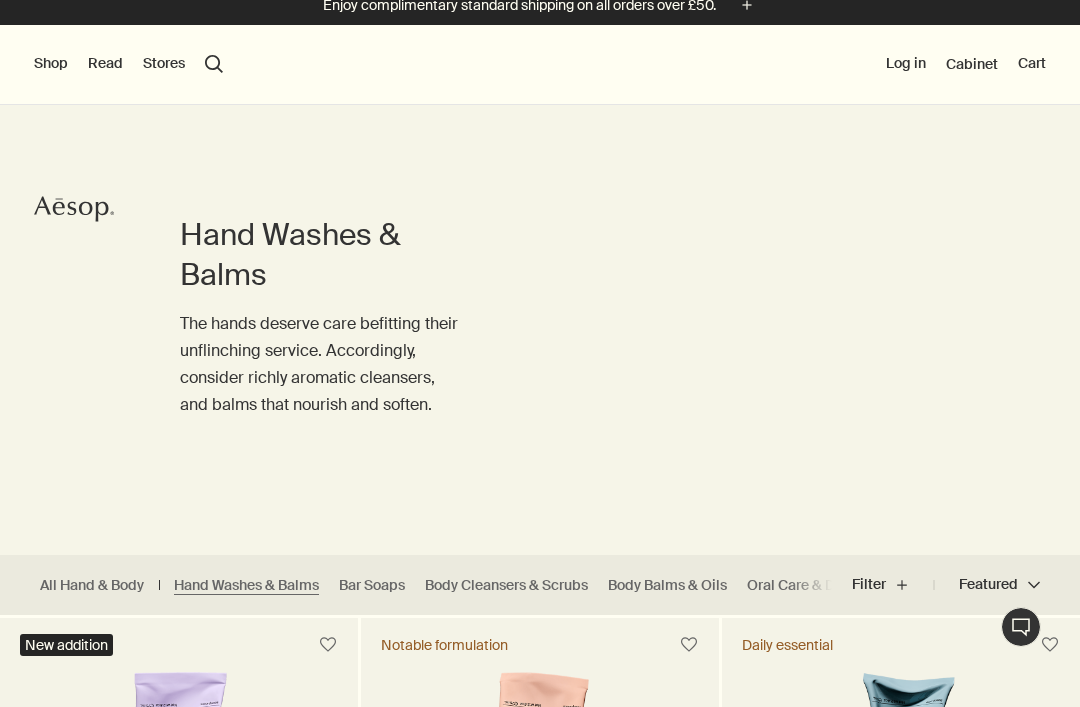 scroll, scrollTop: 0, scrollLeft: 0, axis: both 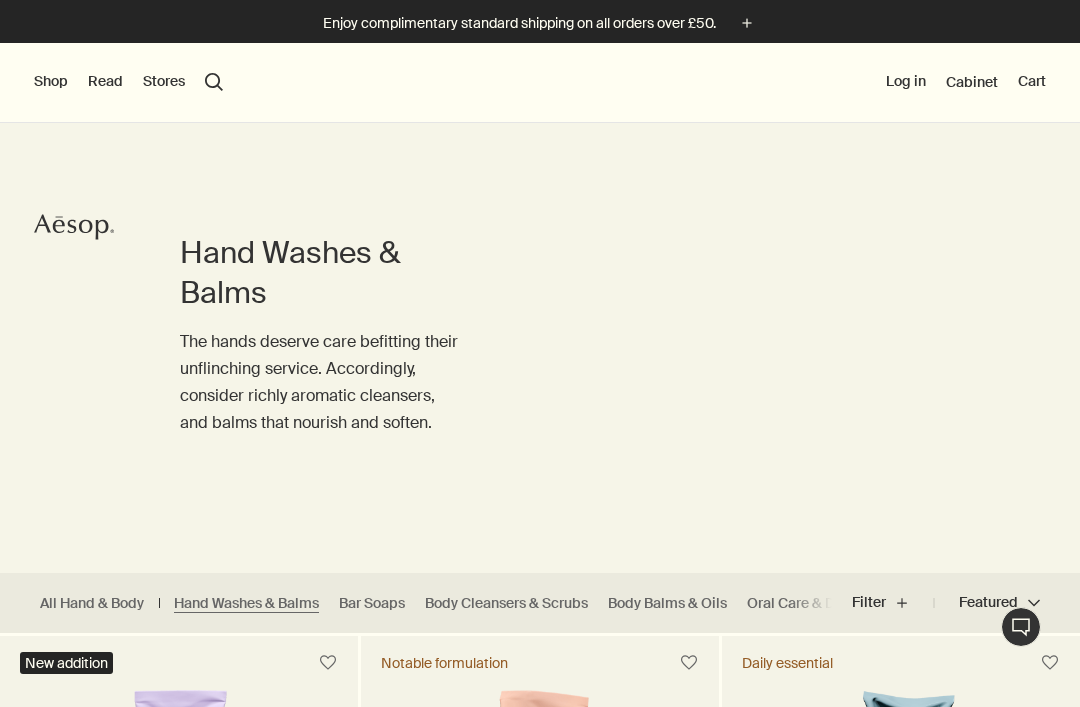 click on "search Search" at bounding box center [214, 82] 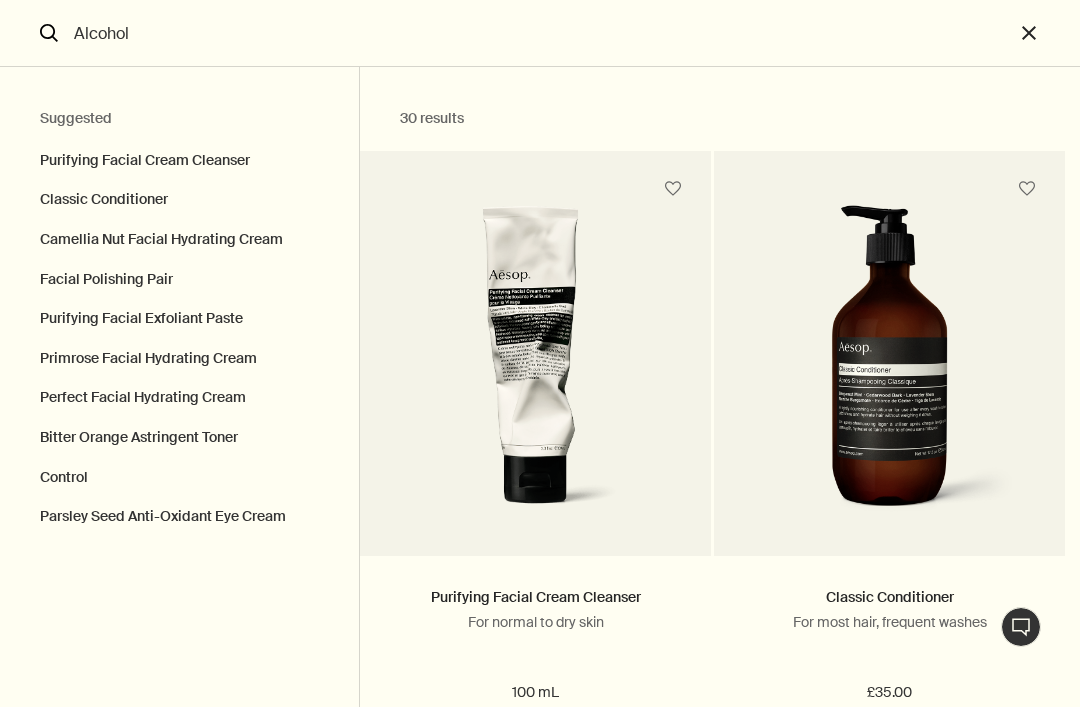 click on "Alcohol" at bounding box center (540, 33) 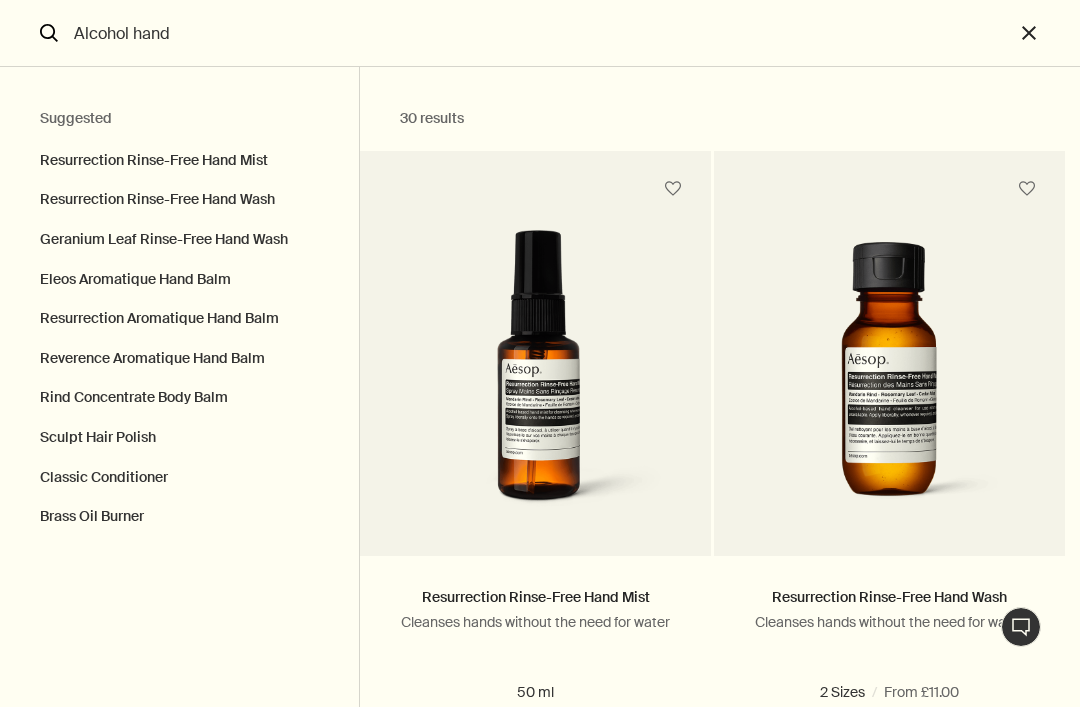 click on "Resurrection Rinse-Free Hand Mist" at bounding box center [179, 156] 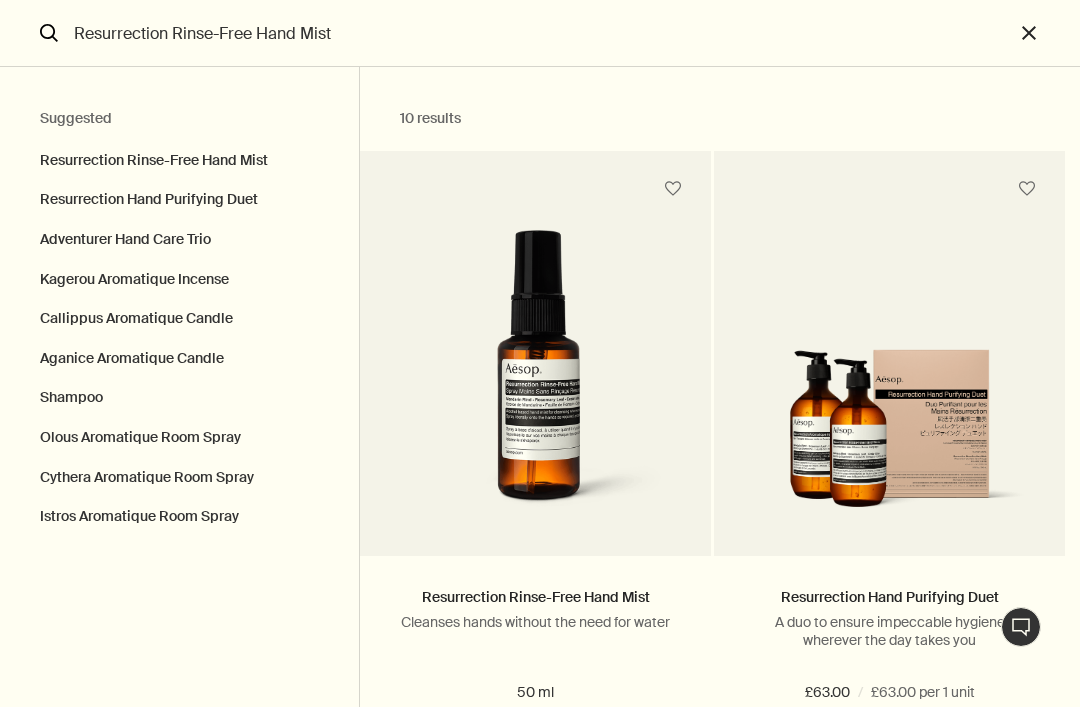 click on "Resurrection Rinse-Free Hand Mist" at bounding box center [179, 156] 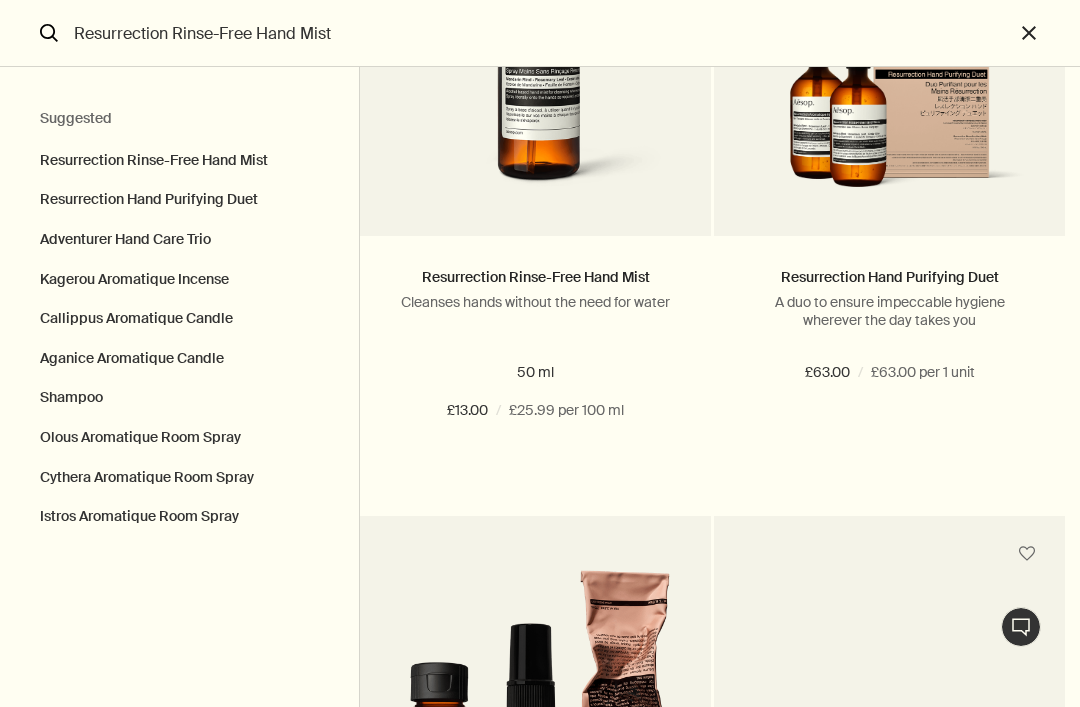 scroll, scrollTop: 319, scrollLeft: 0, axis: vertical 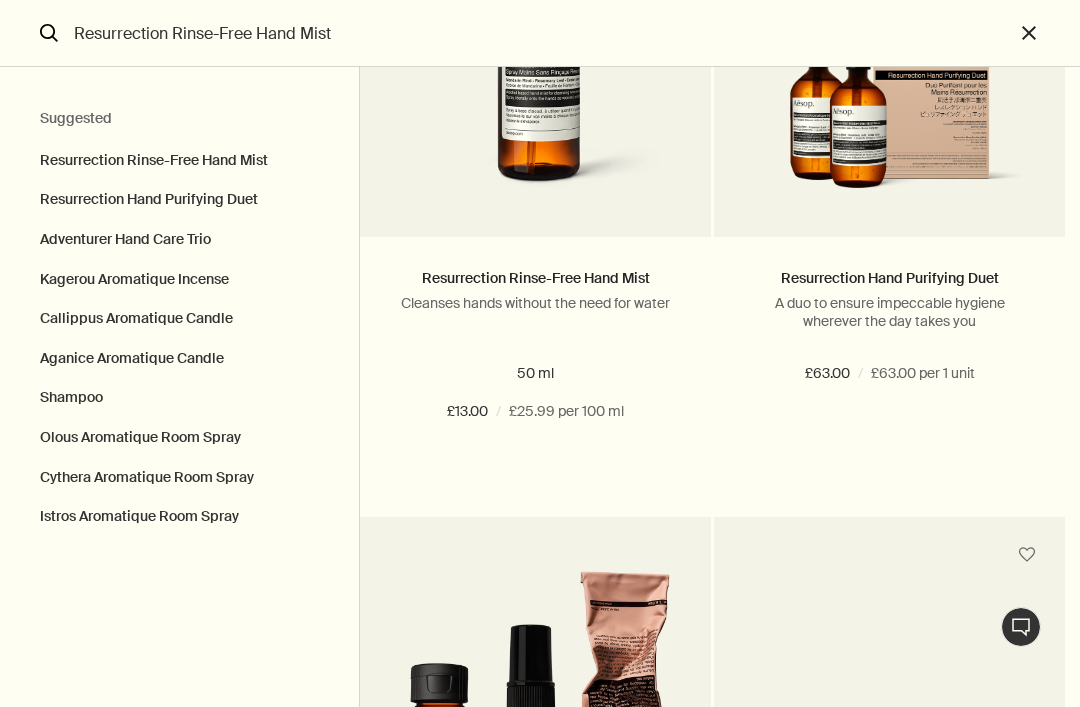 click on "Resurrection Rinse-Free Hand Mist" at bounding box center (536, 278) 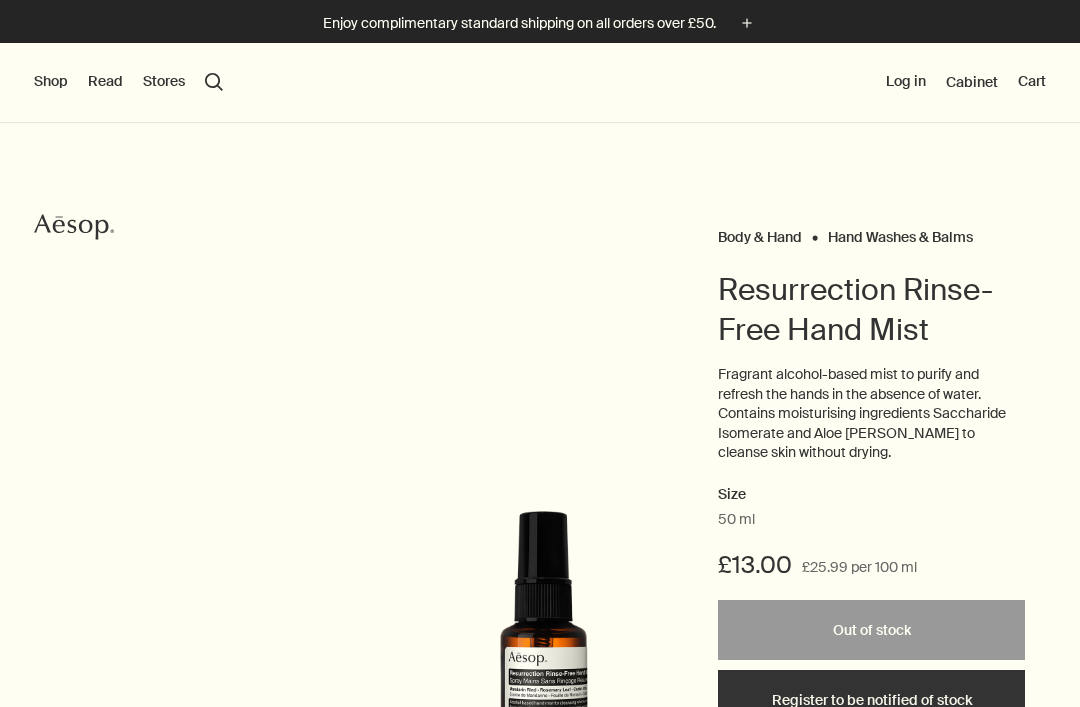 scroll, scrollTop: 0, scrollLeft: 0, axis: both 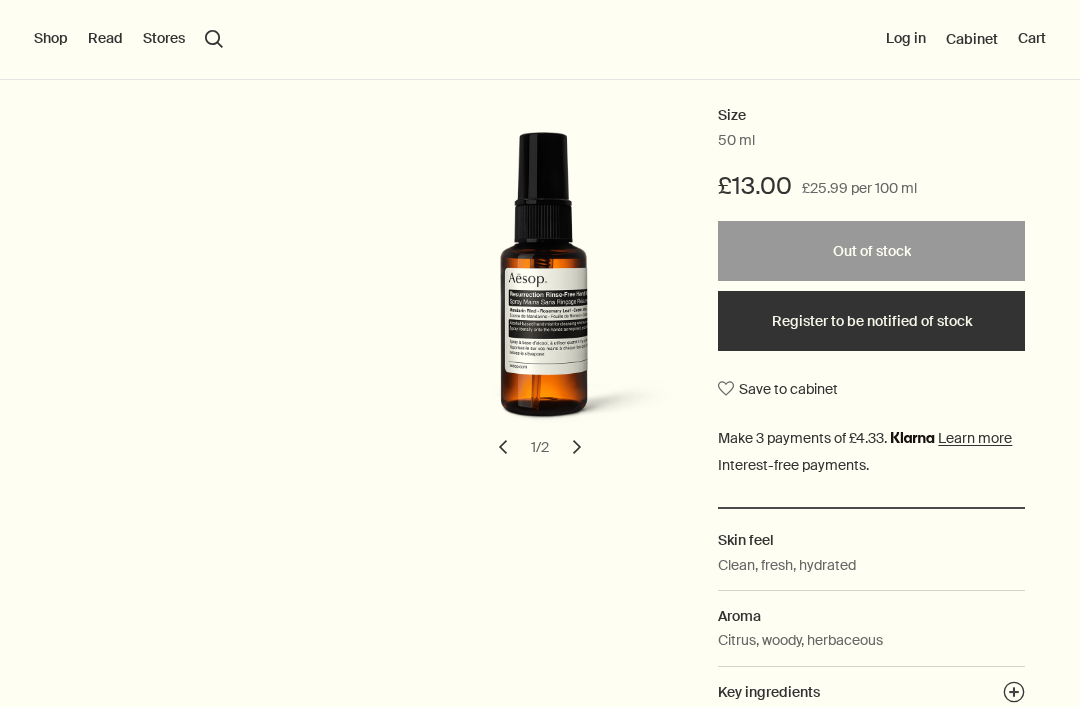 click on "Register to be notified of stock" at bounding box center (871, 321) 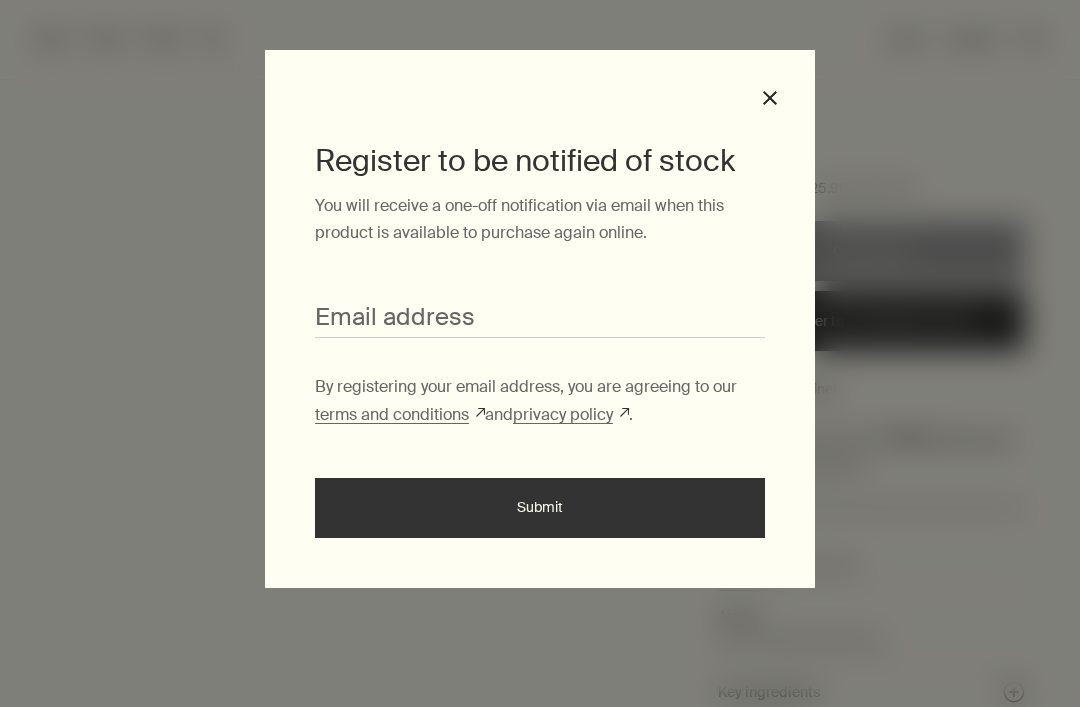 click on "Email address" at bounding box center (540, 319) 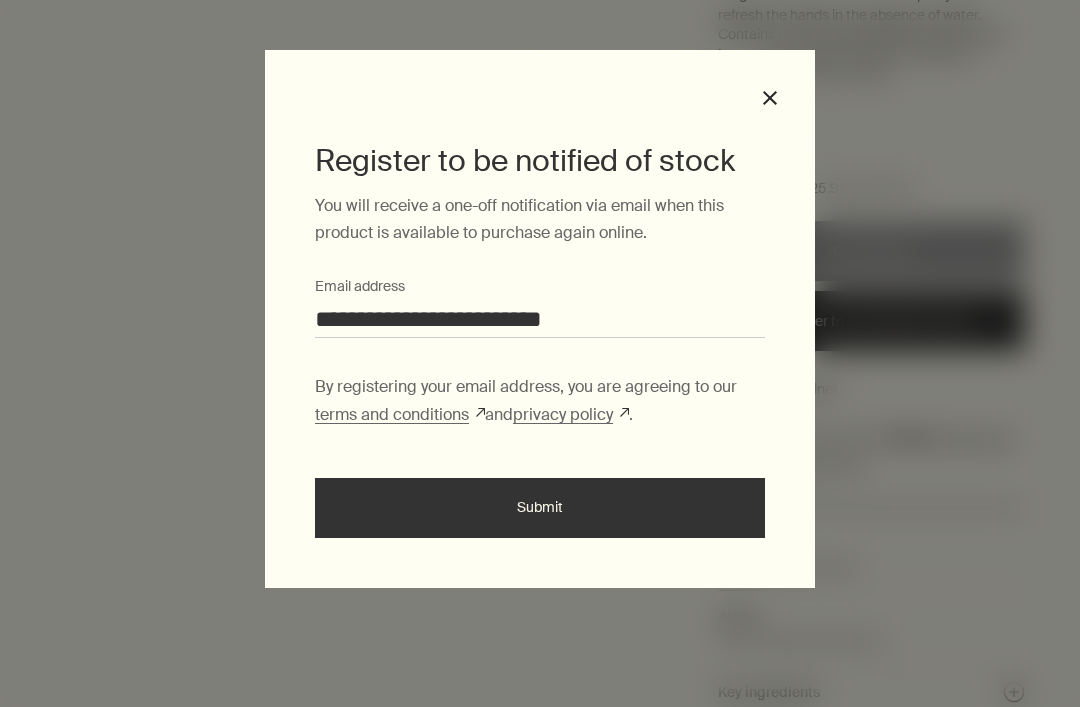 type on "**********" 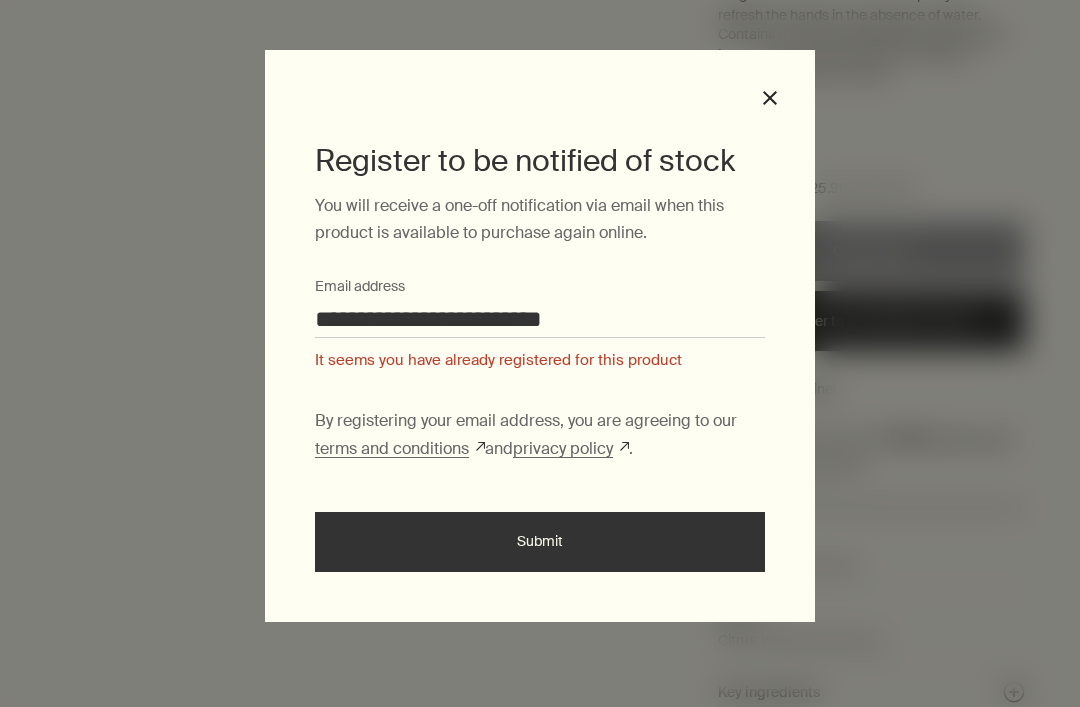 click on "**********" at bounding box center [540, 336] 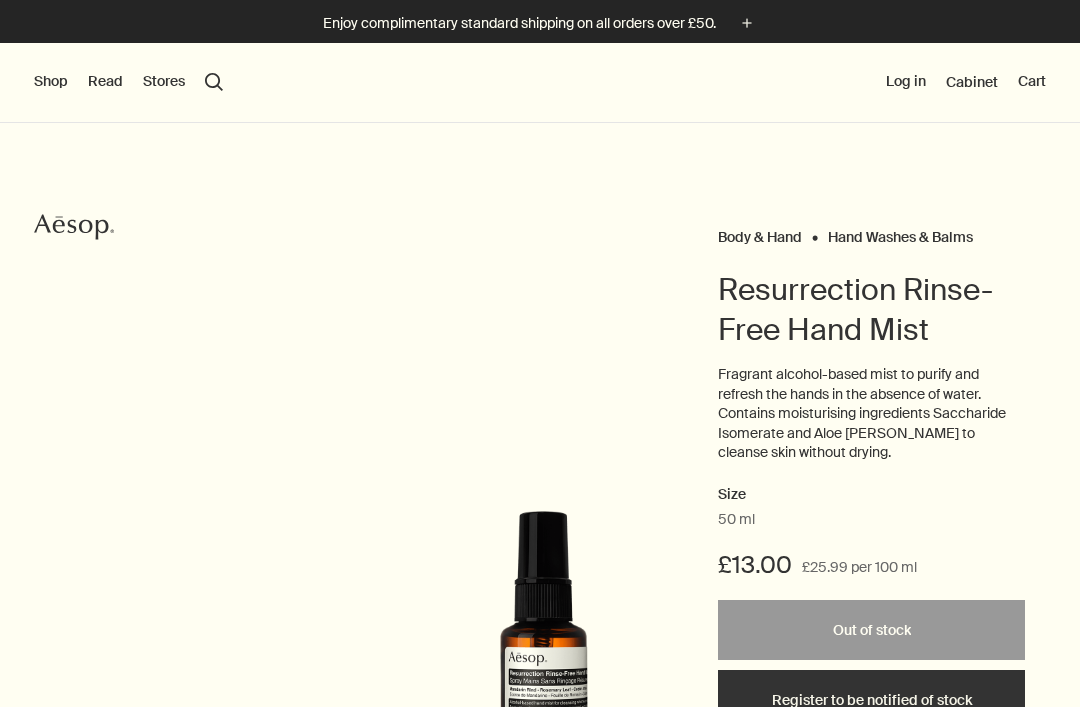 scroll, scrollTop: 0, scrollLeft: 0, axis: both 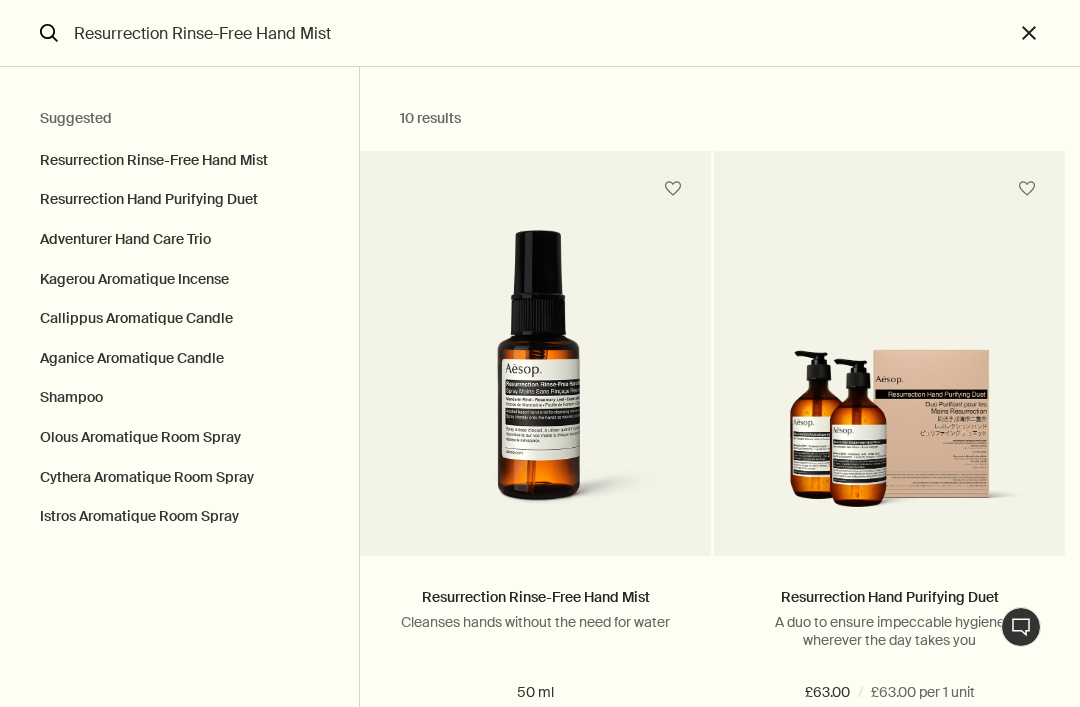 click on "Olous Aromatique Room Spray" at bounding box center (179, 438) 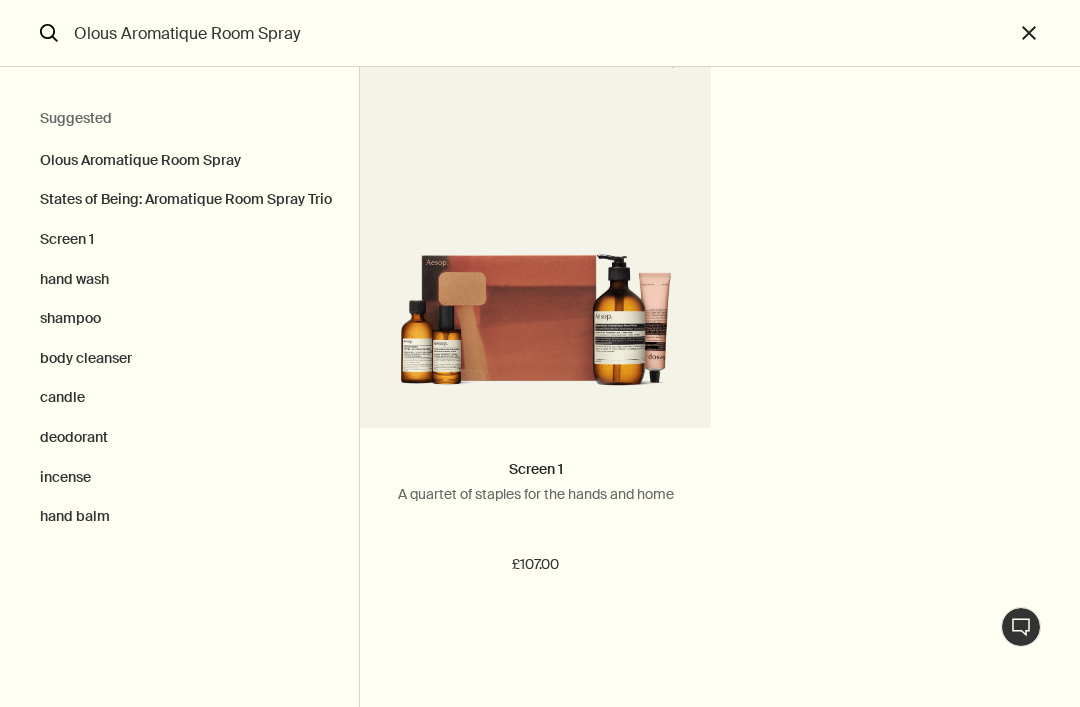 scroll, scrollTop: 825, scrollLeft: 0, axis: vertical 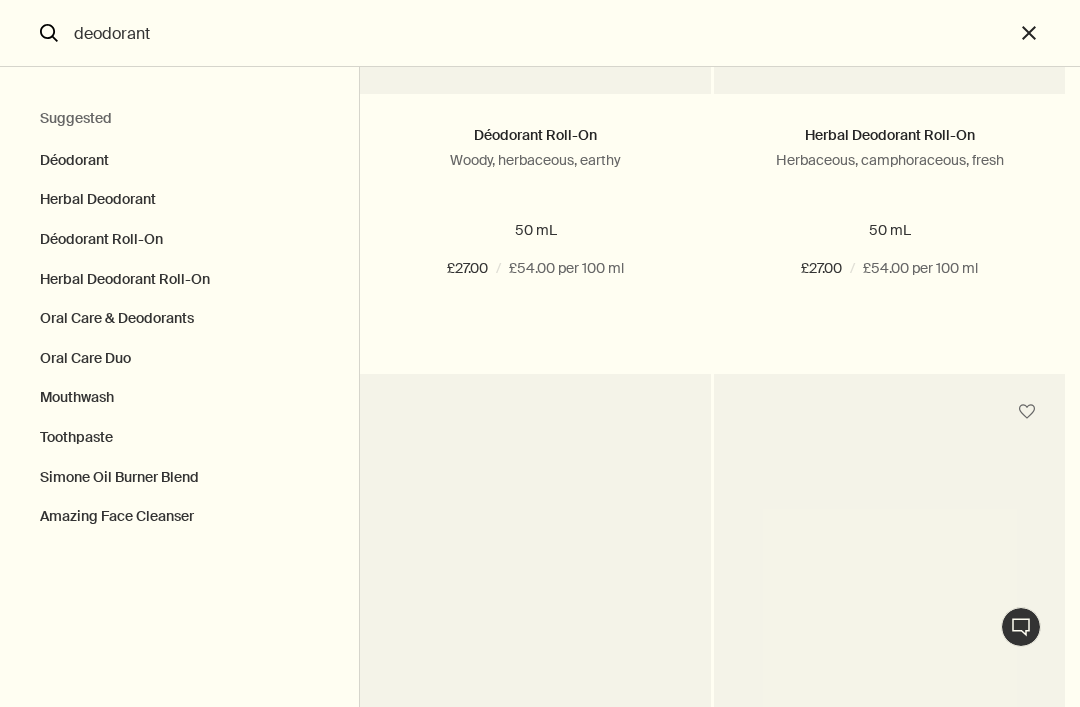 click on "Add Add to your cart" at bounding box center [889, 341] 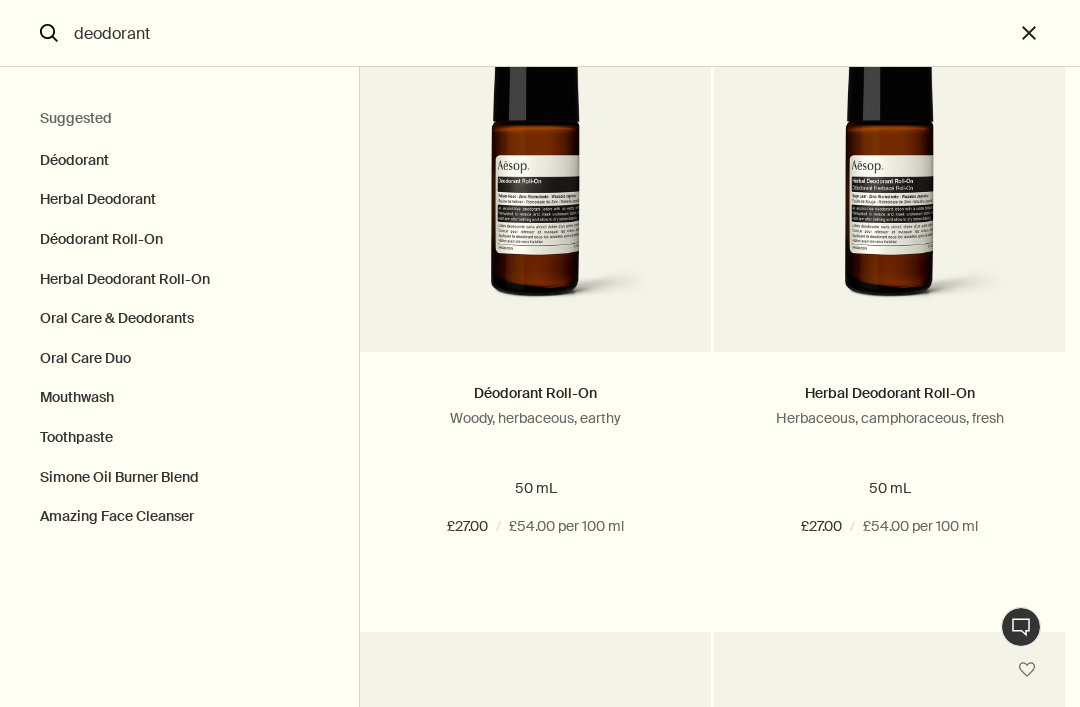 scroll, scrollTop: 890, scrollLeft: 0, axis: vertical 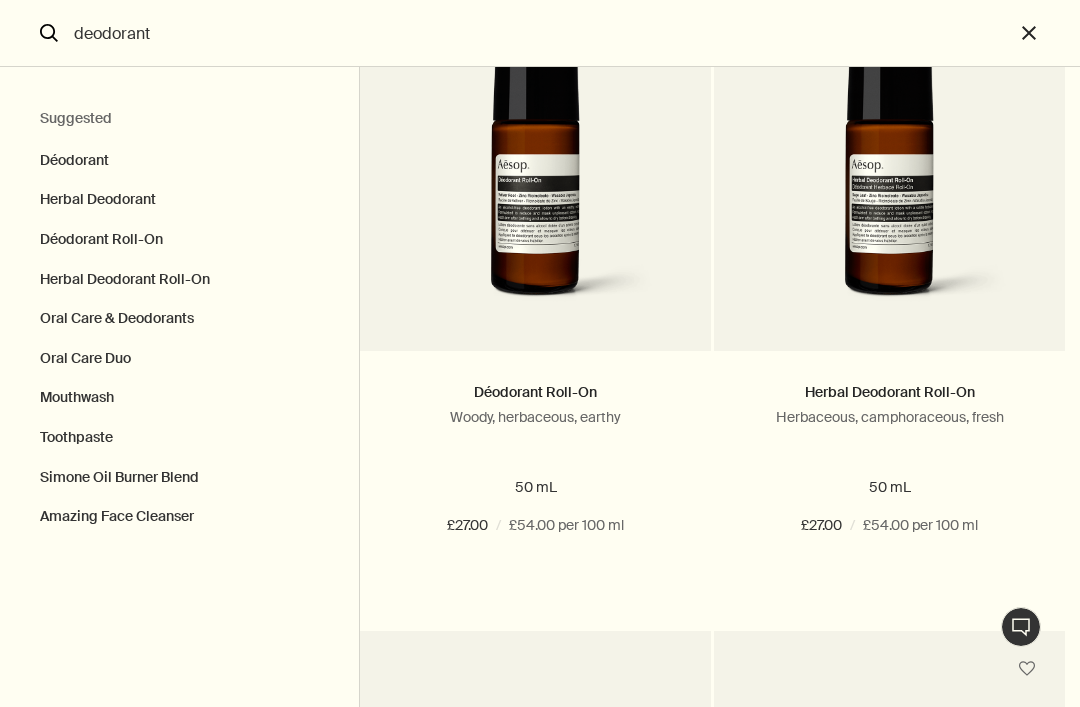 click on "Add Add to your cart" at bounding box center (535, 598) 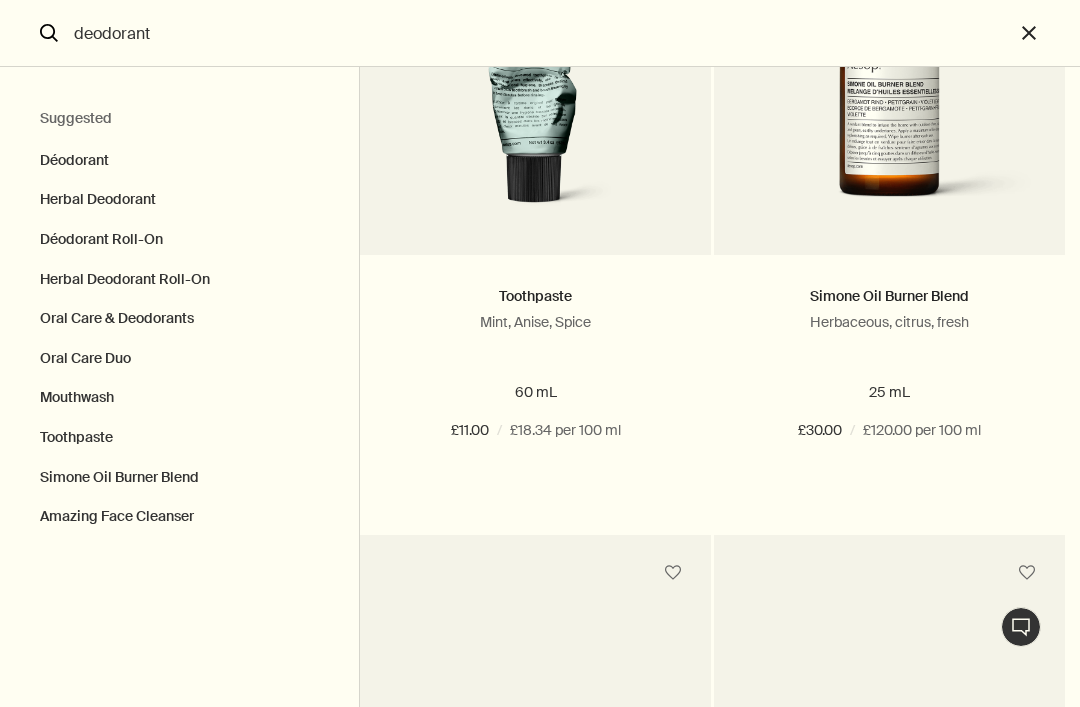 scroll, scrollTop: 2362, scrollLeft: 0, axis: vertical 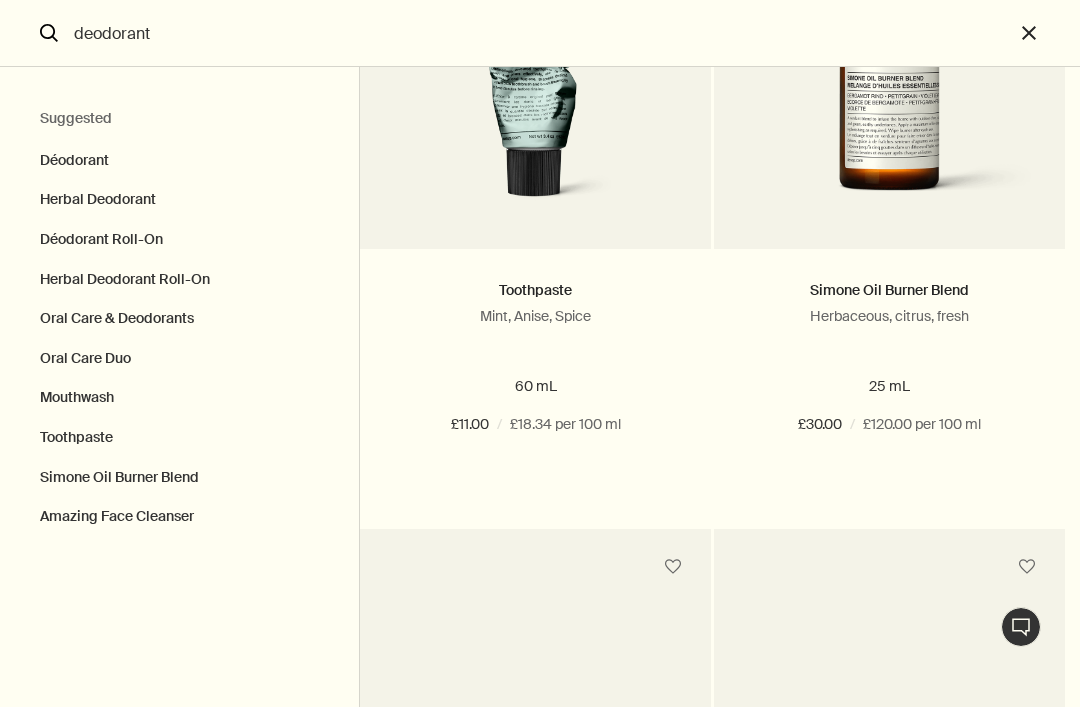 click at bounding box center [889, 73] 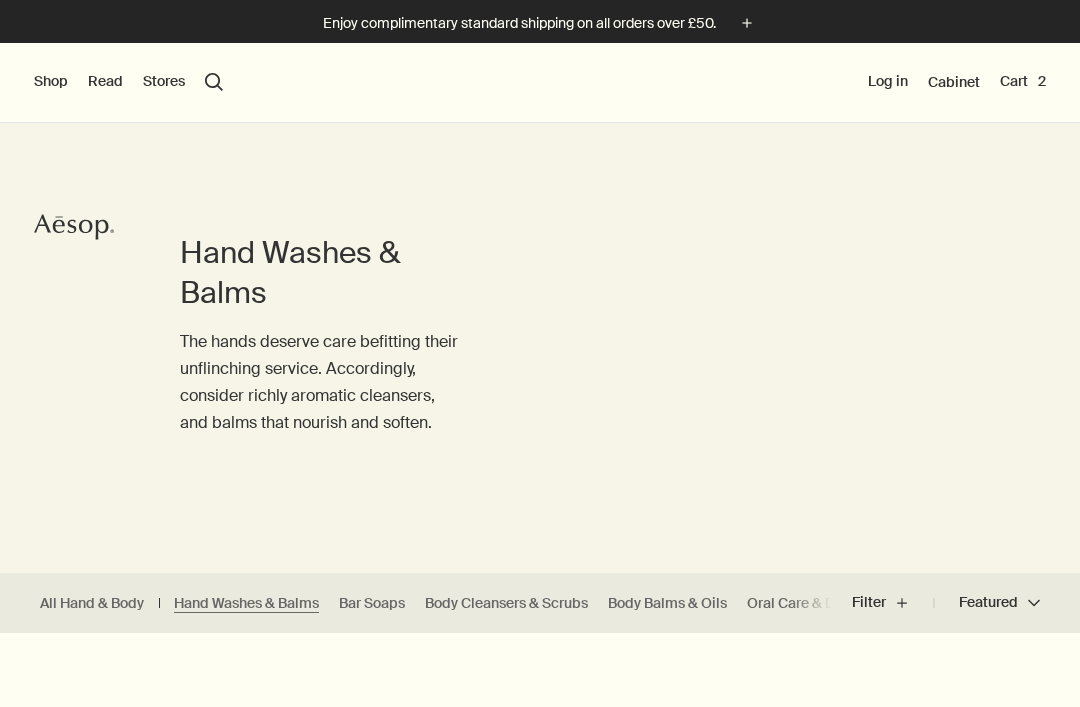 scroll, scrollTop: 0, scrollLeft: 0, axis: both 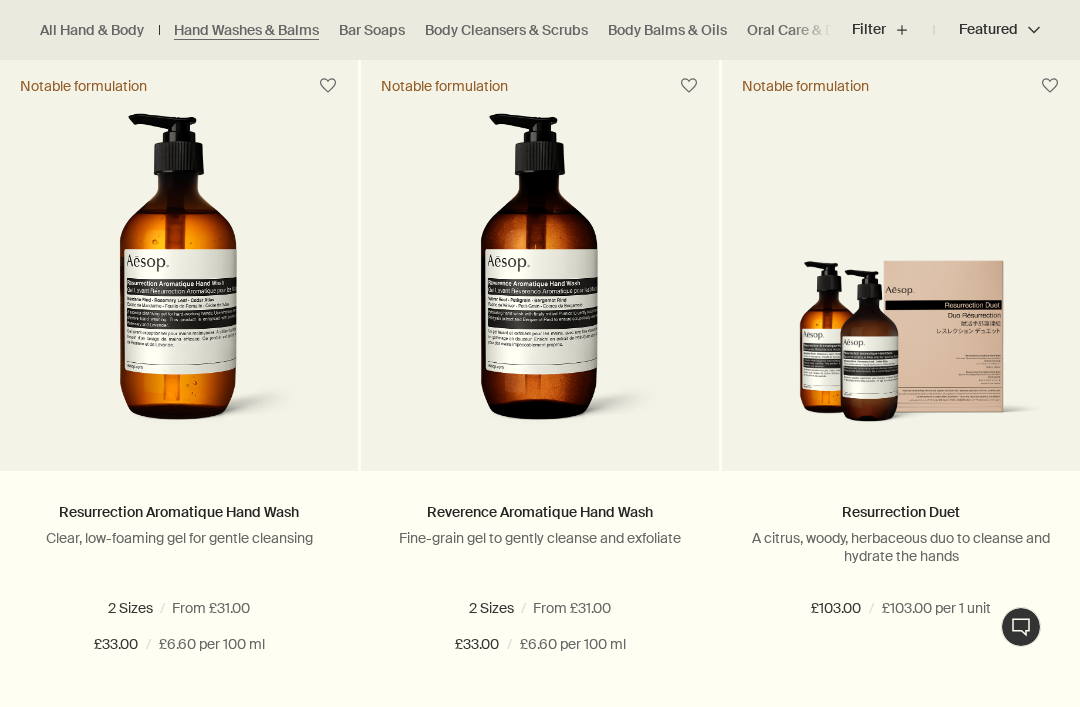click at bounding box center [179, 277] 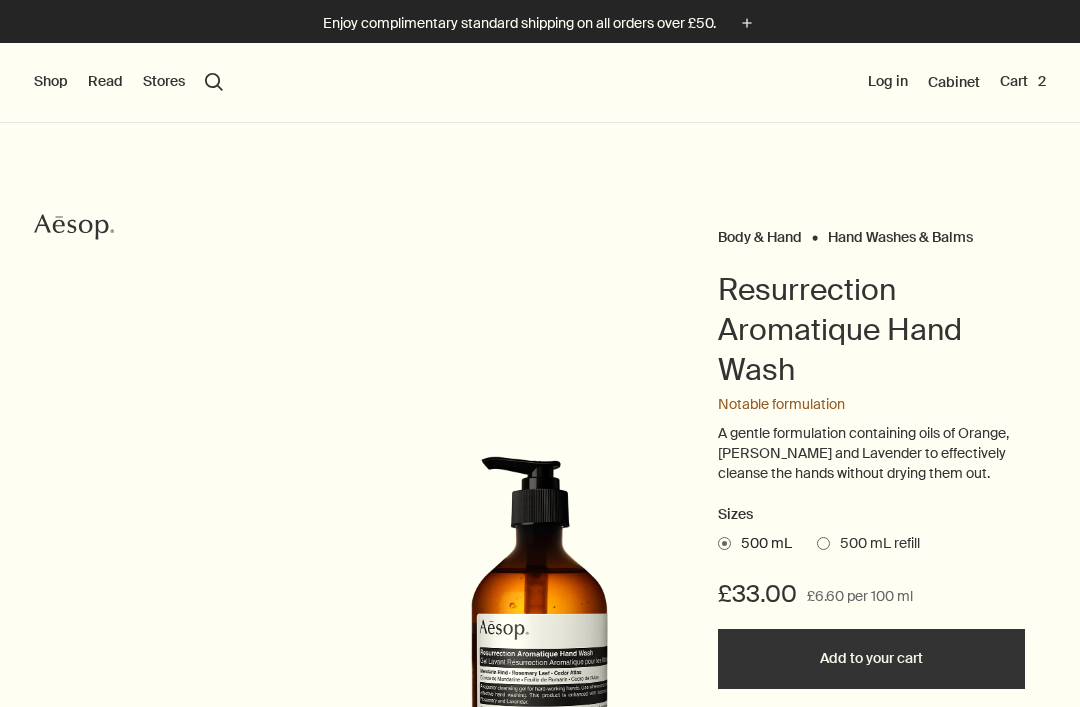 scroll, scrollTop: 0, scrollLeft: 0, axis: both 